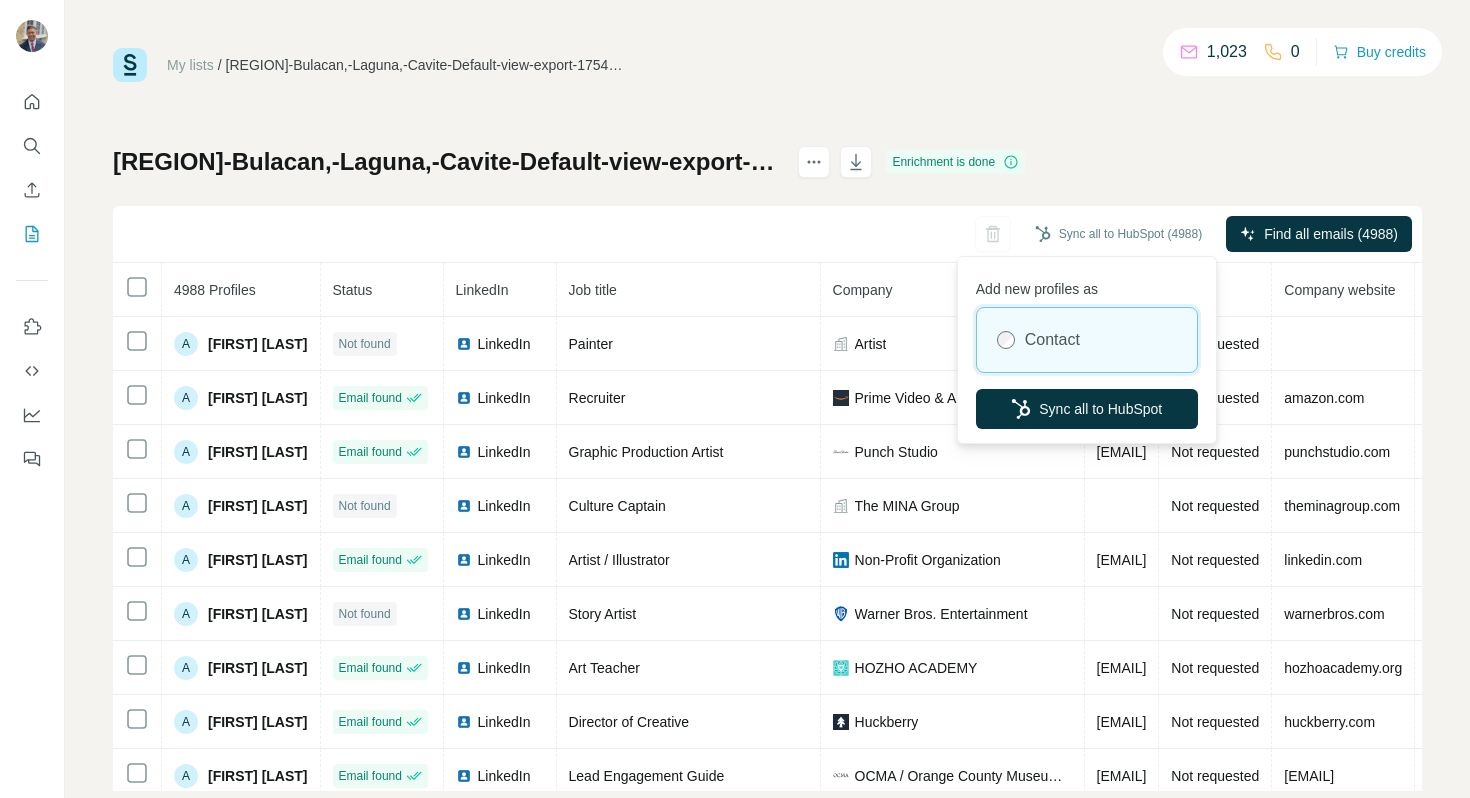 scroll, scrollTop: 0, scrollLeft: 0, axis: both 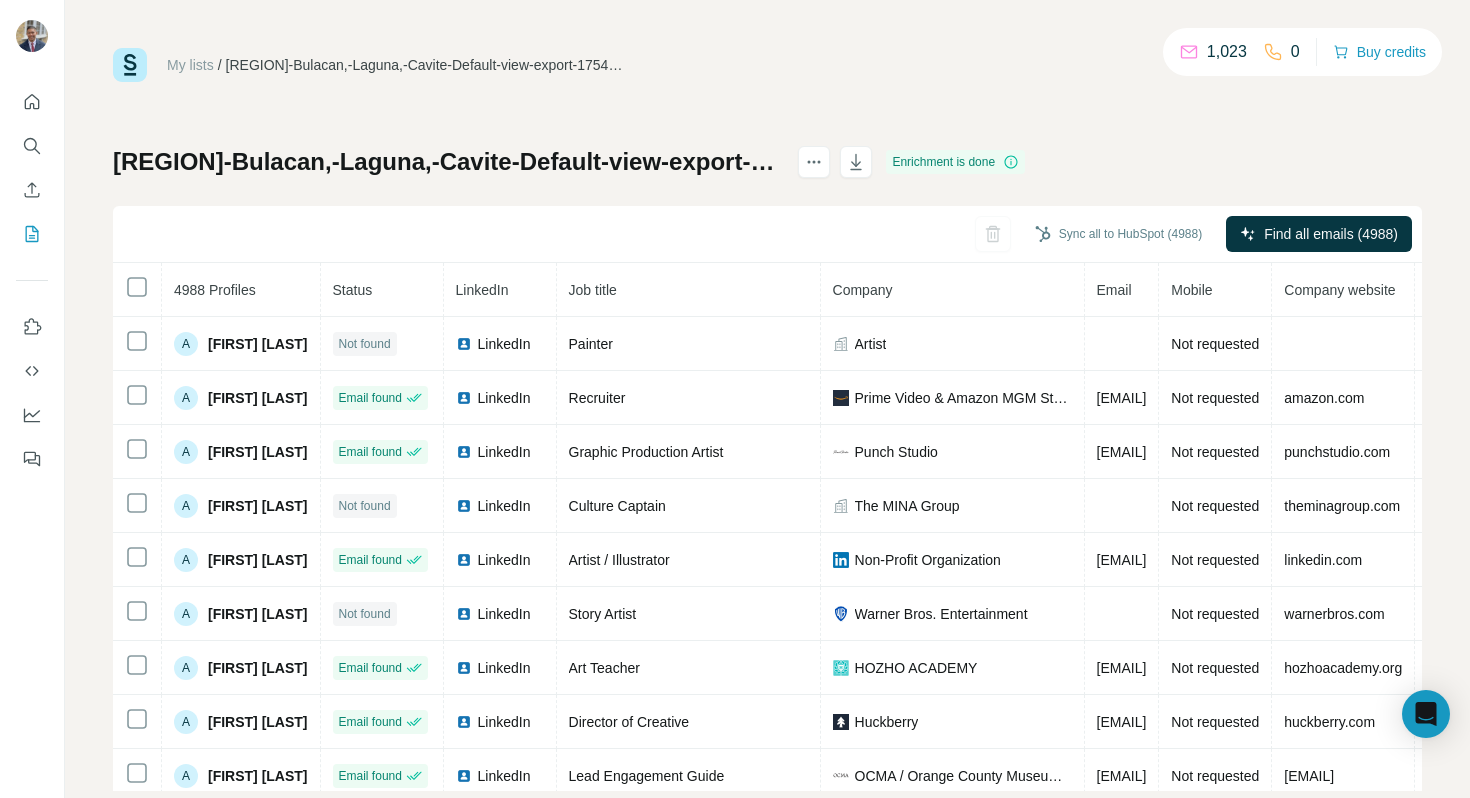 click on "My lists" at bounding box center [190, 65] 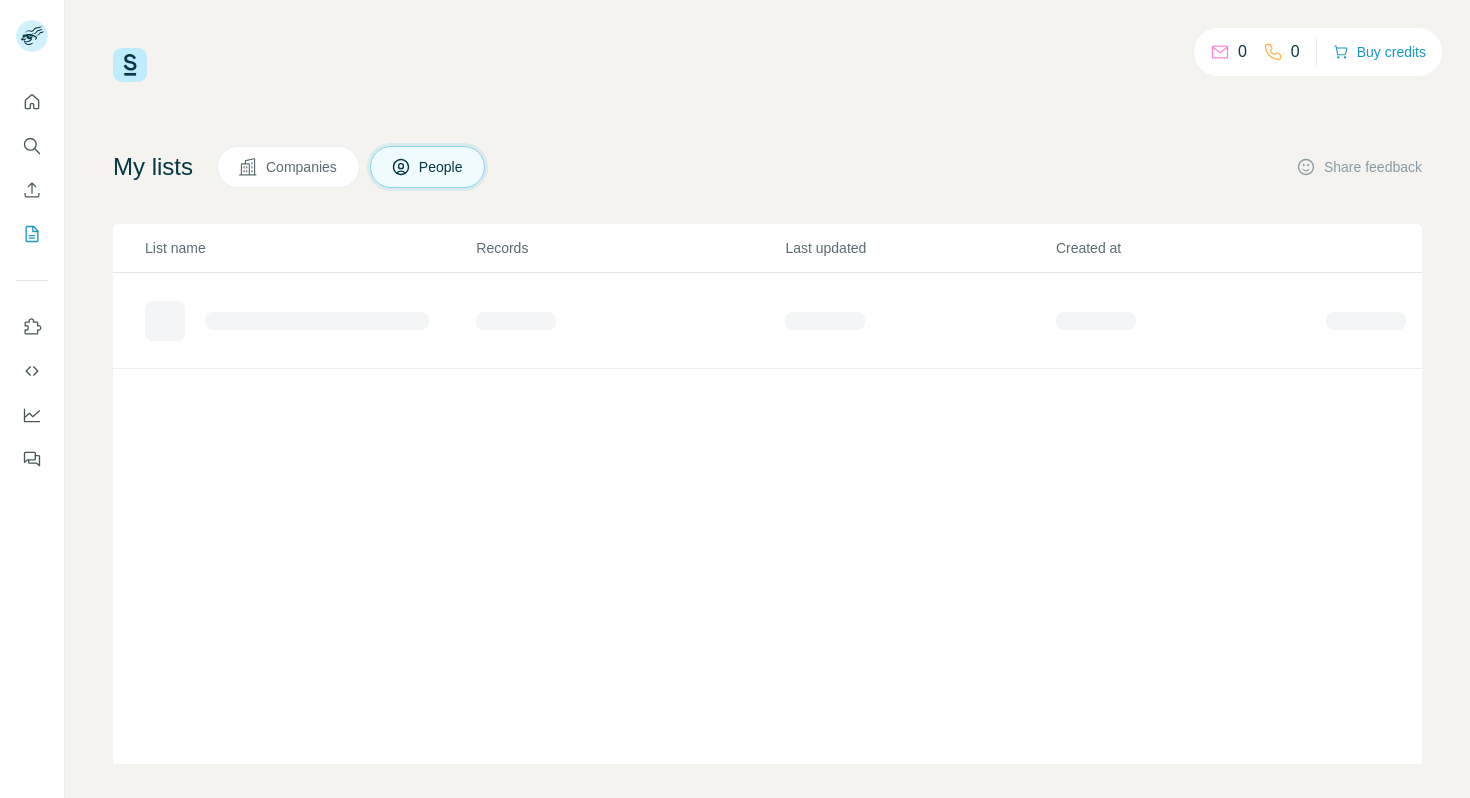 scroll, scrollTop: 0, scrollLeft: 0, axis: both 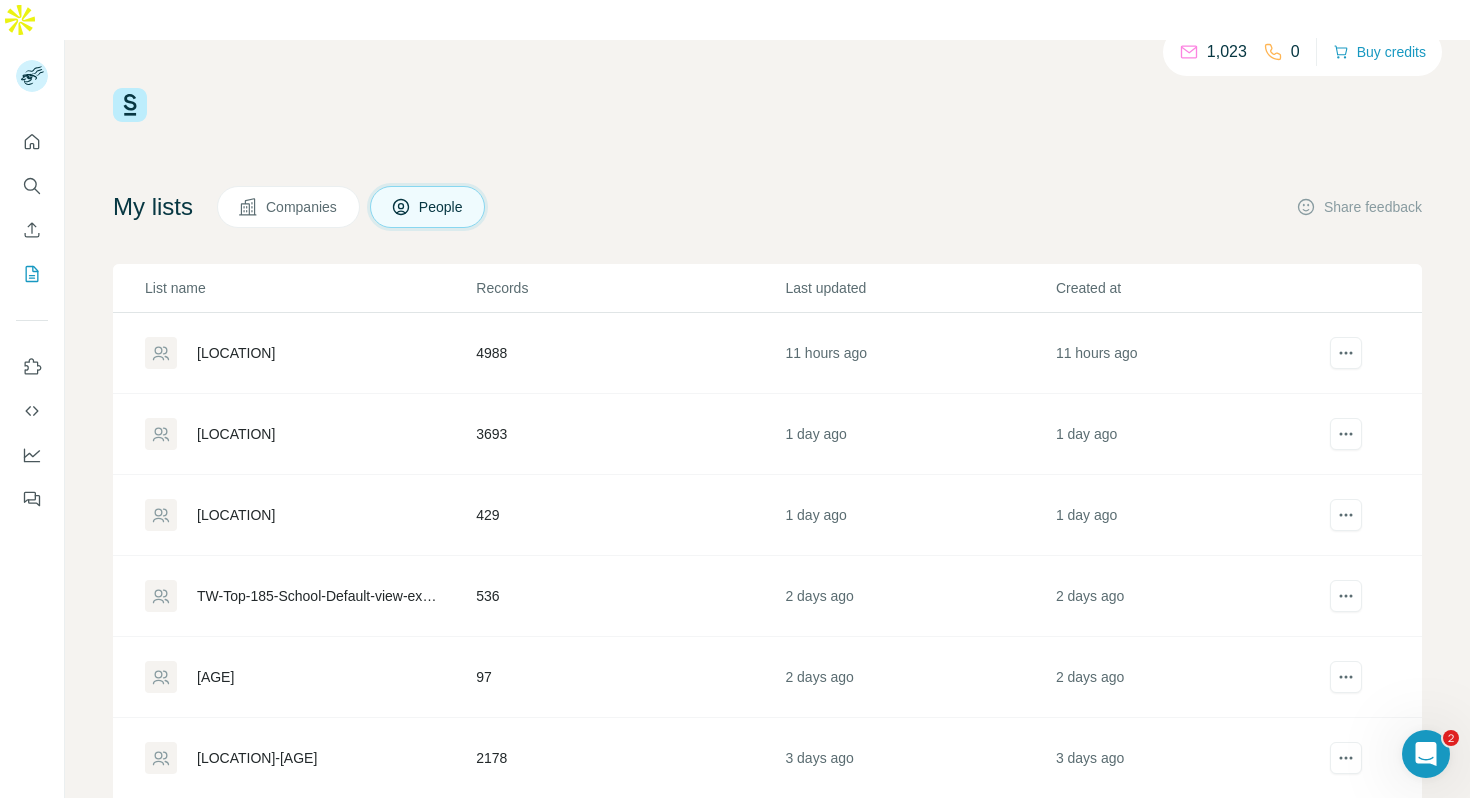 click on "1,023 0 Buy credits" at bounding box center (767, 105) 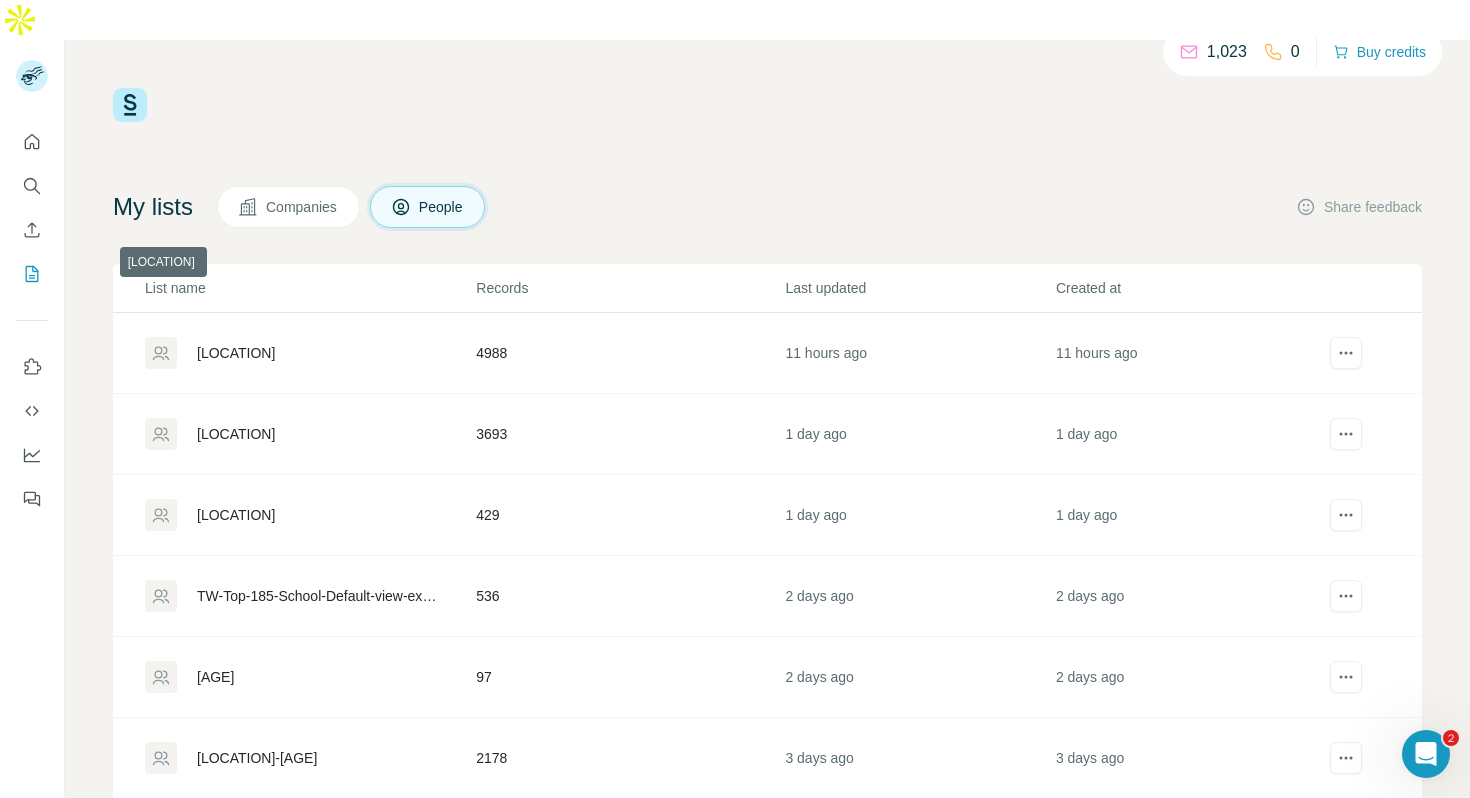 click on "[BRAND]-[LOCATION]-[LOCATION]-[LOCATION]-Default-view-export-[NUMBER]" at bounding box center (236, 353) 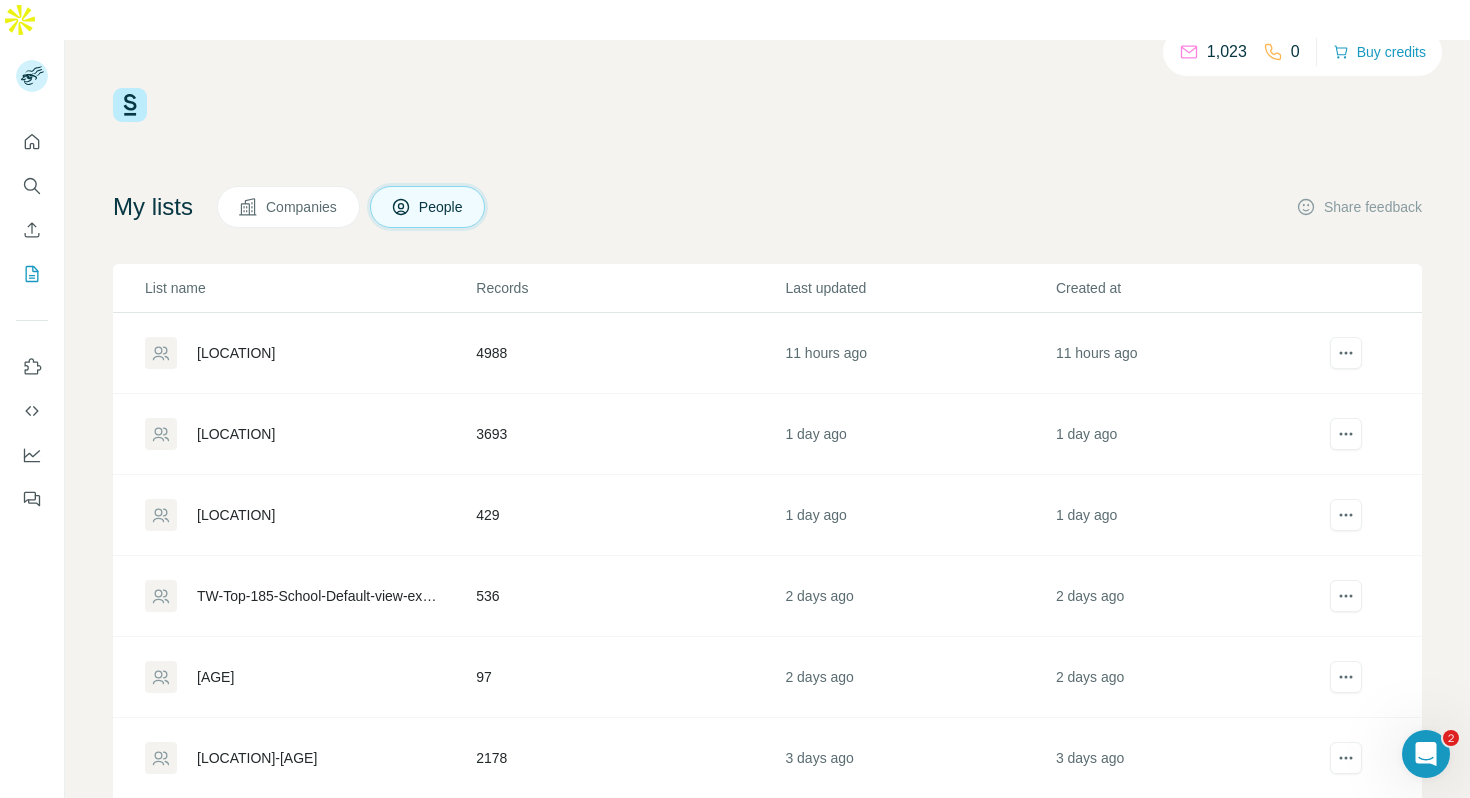 click on "[CURRENCY]-[LOCATION]-[LOCATION]-[LOCATION]-Default-view-export-[NUMBER]" at bounding box center (236, 353) 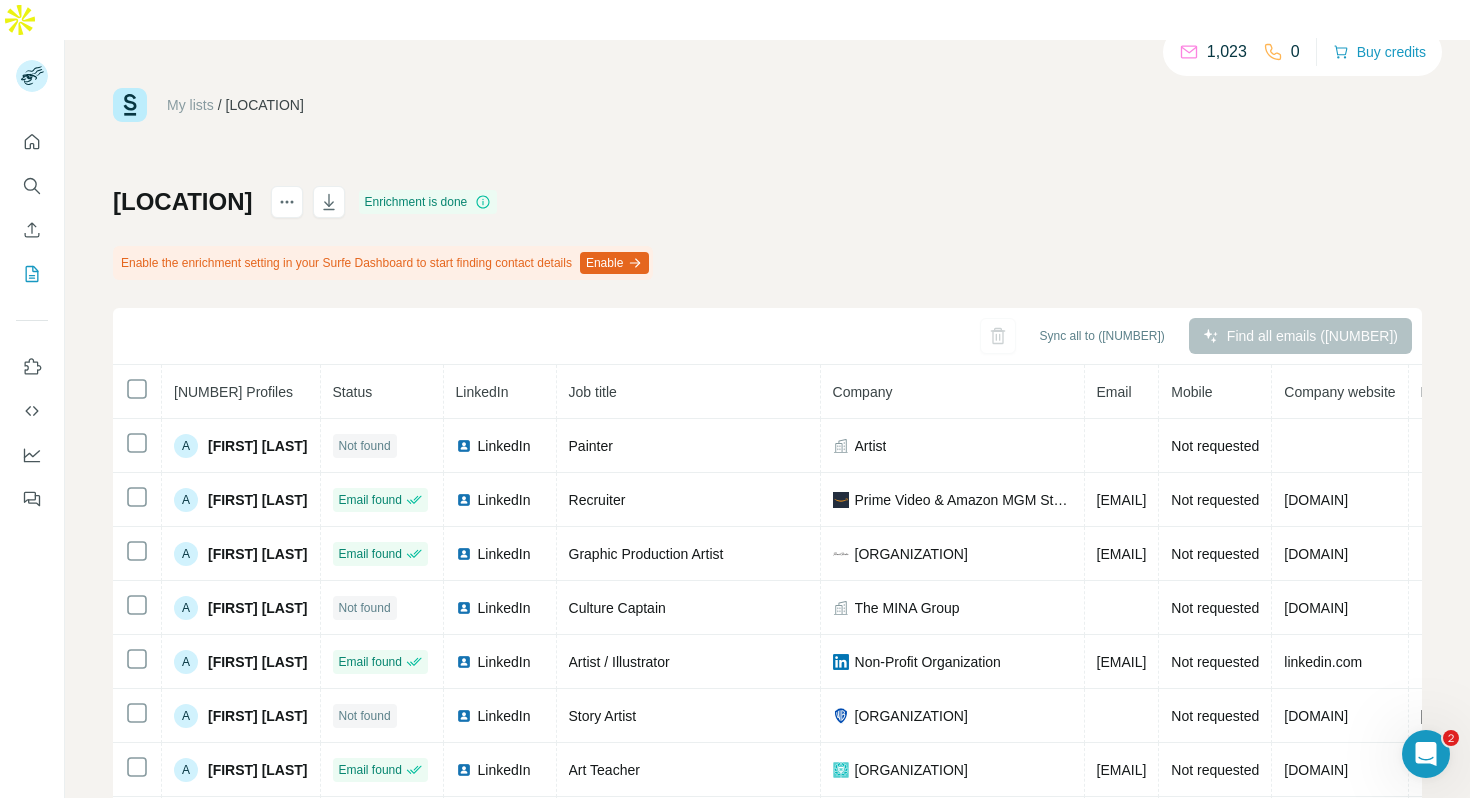 click on "My lists / USD-Bulacan,-Laguna,-Cavite-Default-view-export-1754097227942 1,023 0 Buy credits" at bounding box center [767, 105] 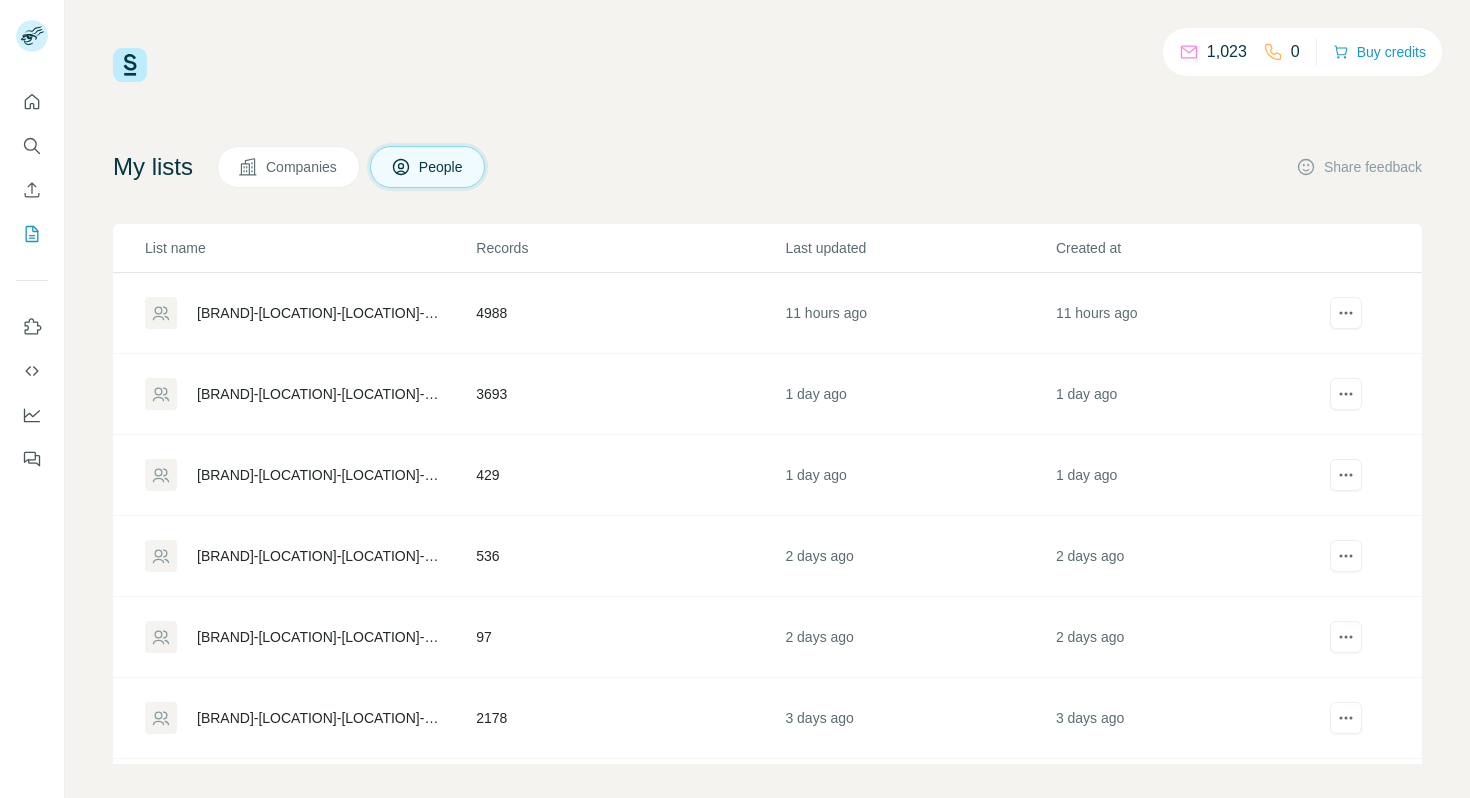 scroll, scrollTop: 0, scrollLeft: 0, axis: both 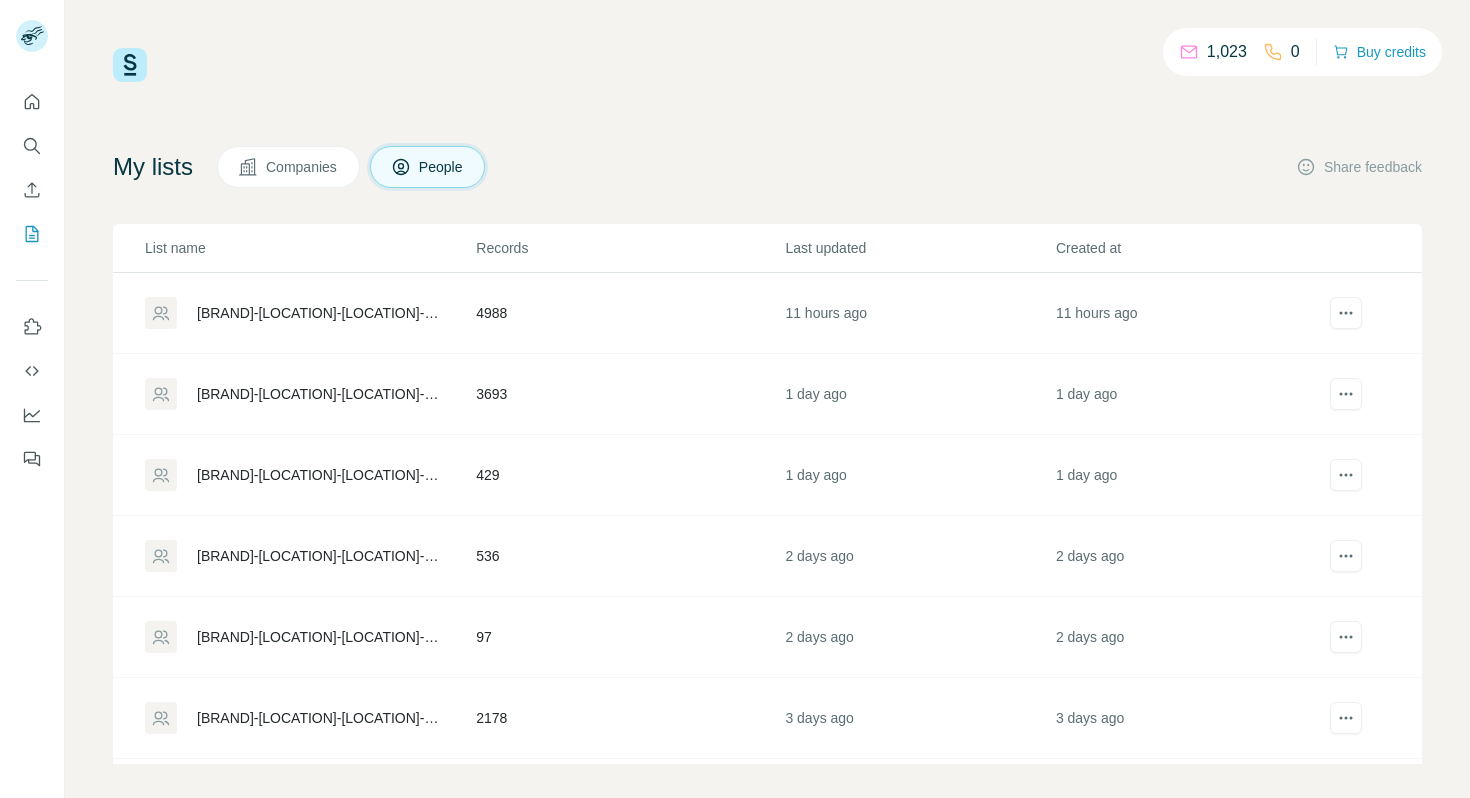 click on "[CURRENCY]-[LOCATION]-[LOCATION]-[LOCATION]-Default-view-export-[NUMBER]" at bounding box center (319, 313) 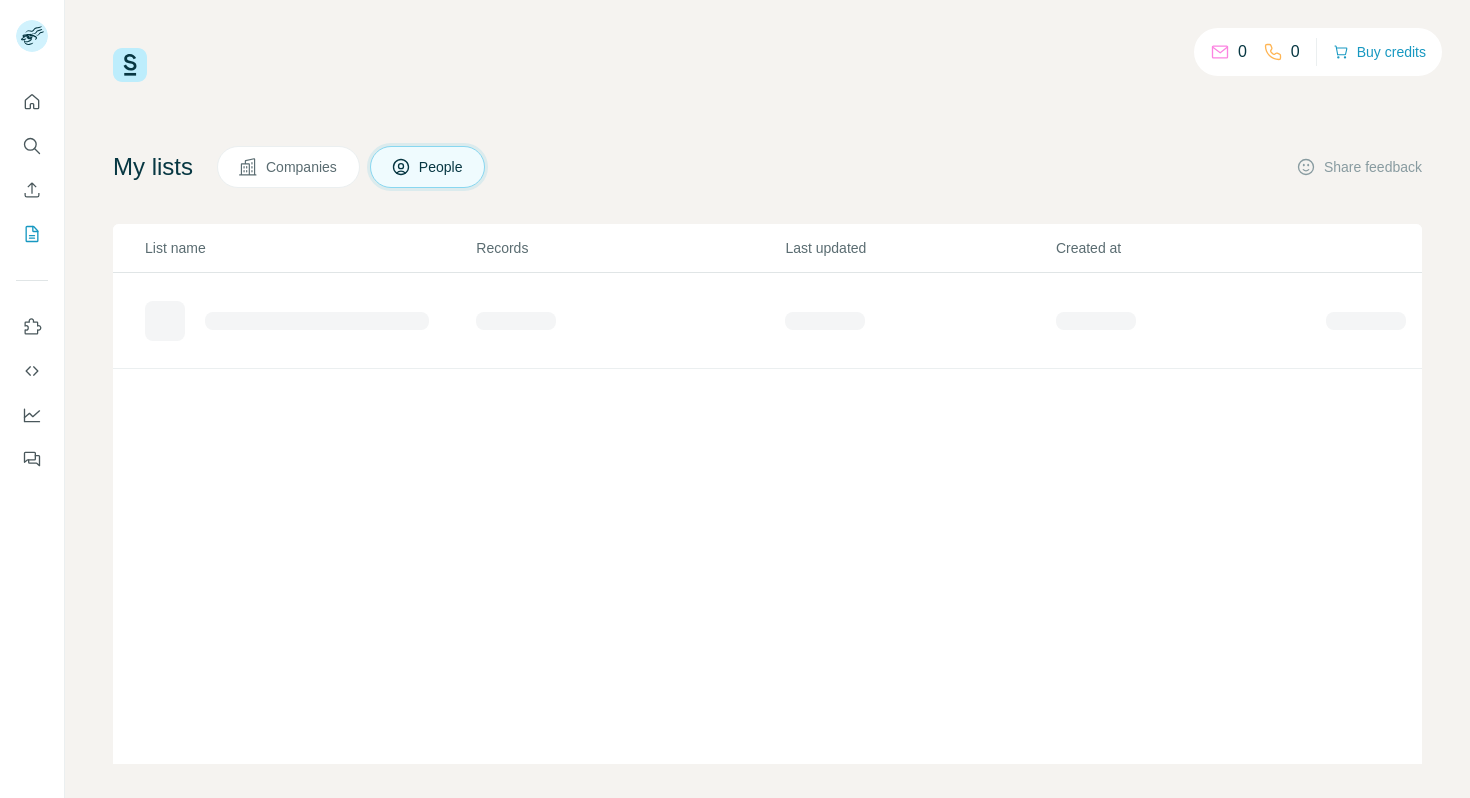 scroll, scrollTop: 0, scrollLeft: 0, axis: both 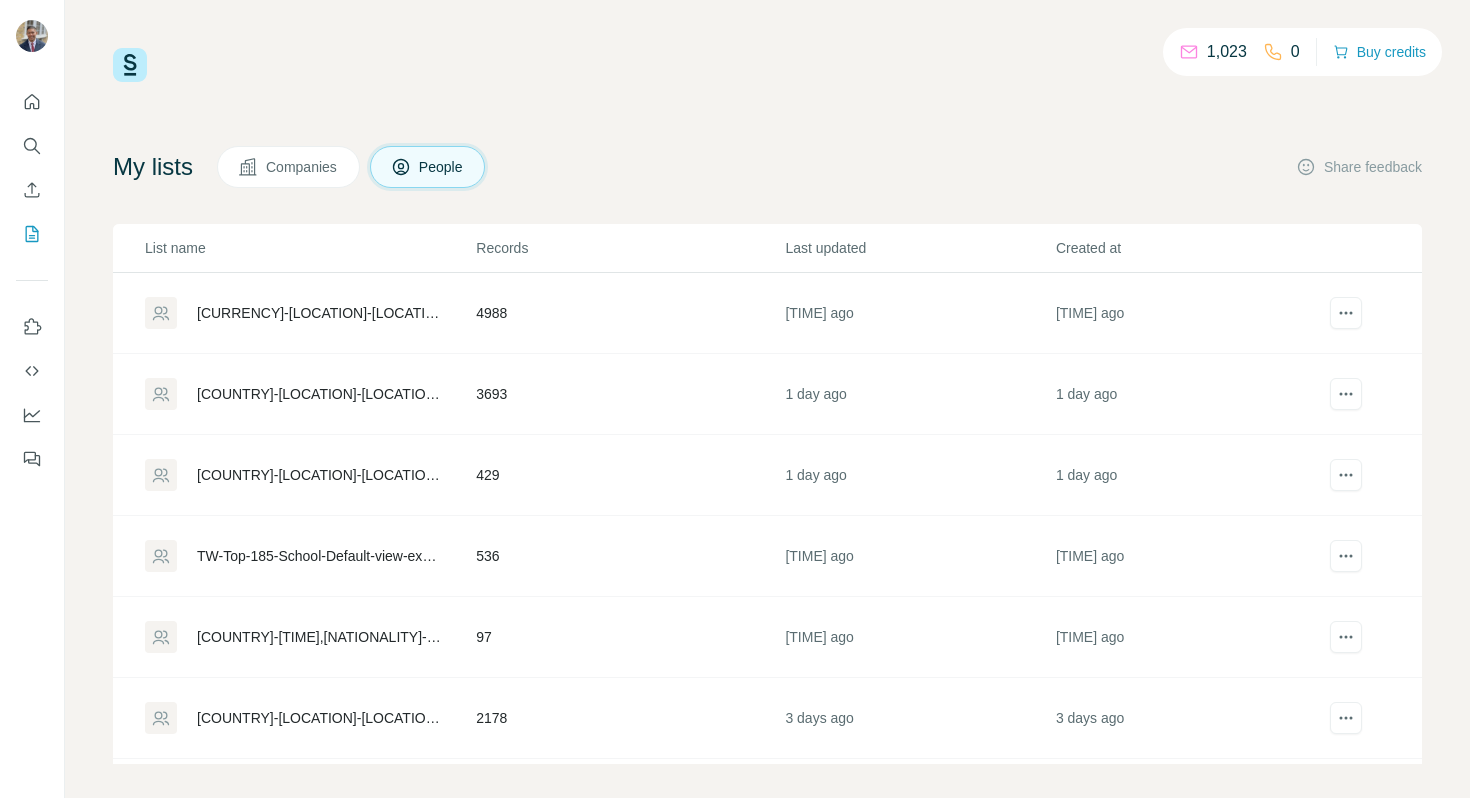click on "[CURRENCY]-[LOCATION]-[LOCATION]-[LOCATION]-Default-view-export-[NUMBER]" at bounding box center [319, 313] 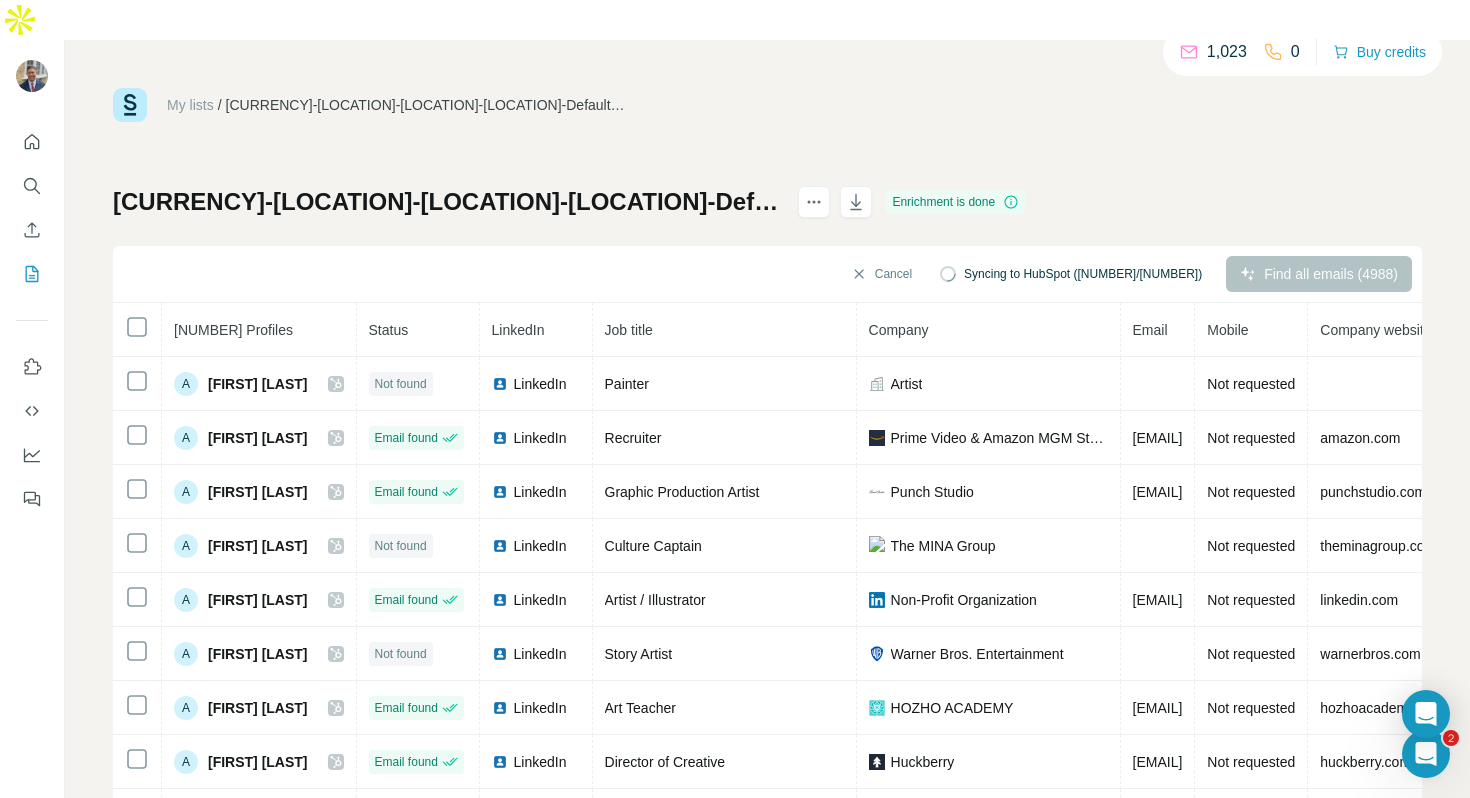 scroll, scrollTop: 0, scrollLeft: 0, axis: both 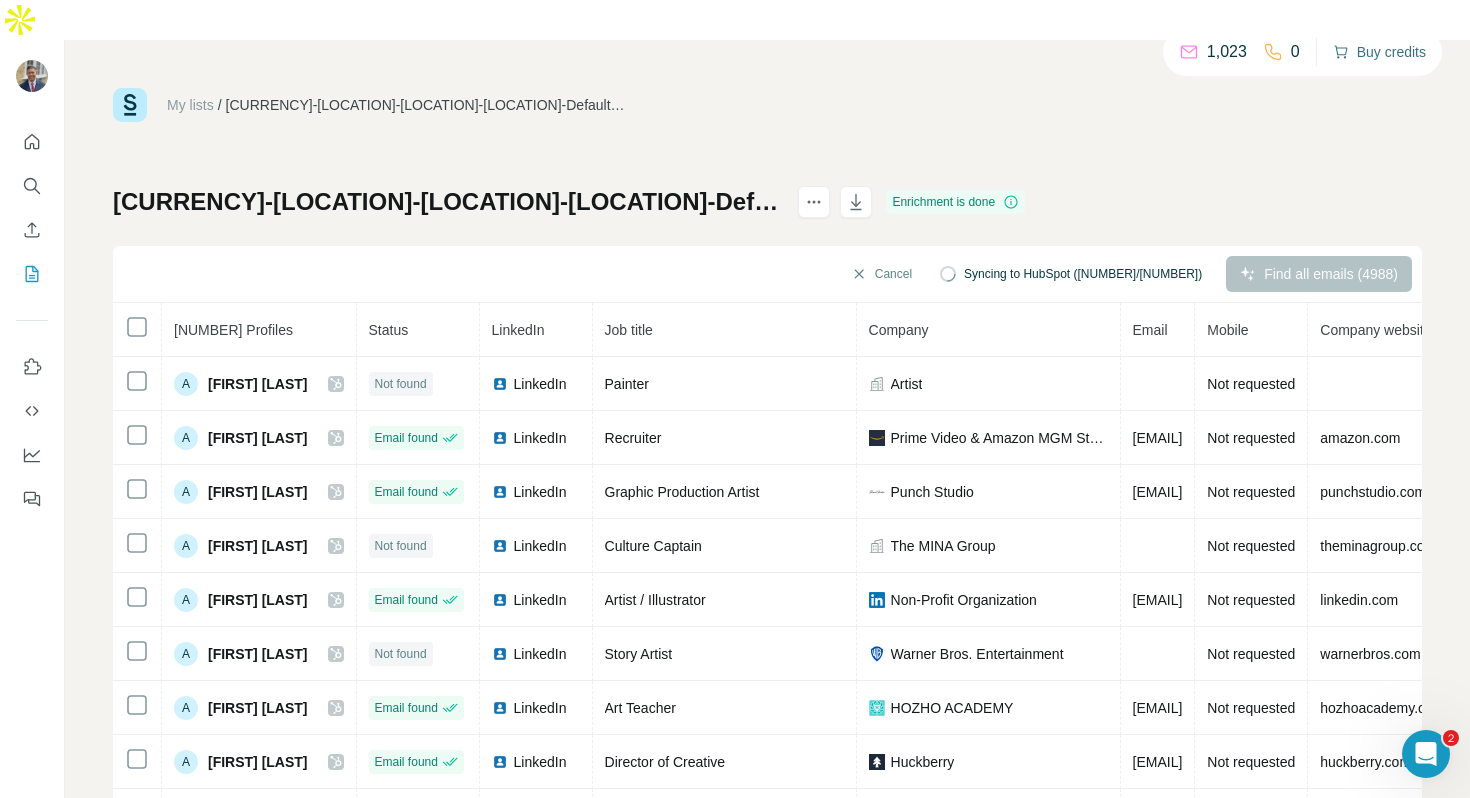 click on "Buy credits" at bounding box center (1379, 52) 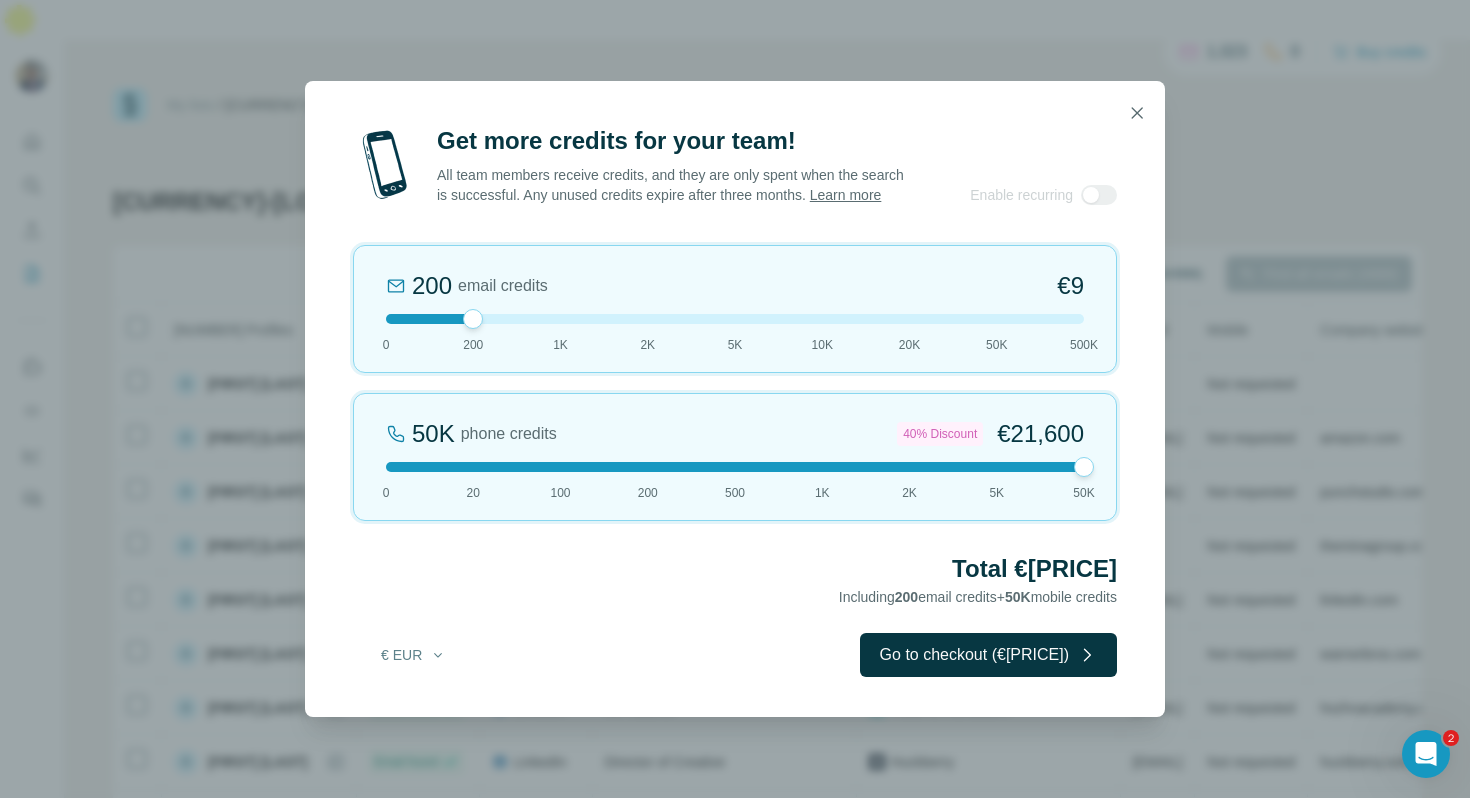 drag, startPoint x: 477, startPoint y: 477, endPoint x: 1117, endPoint y: 545, distance: 643.60236 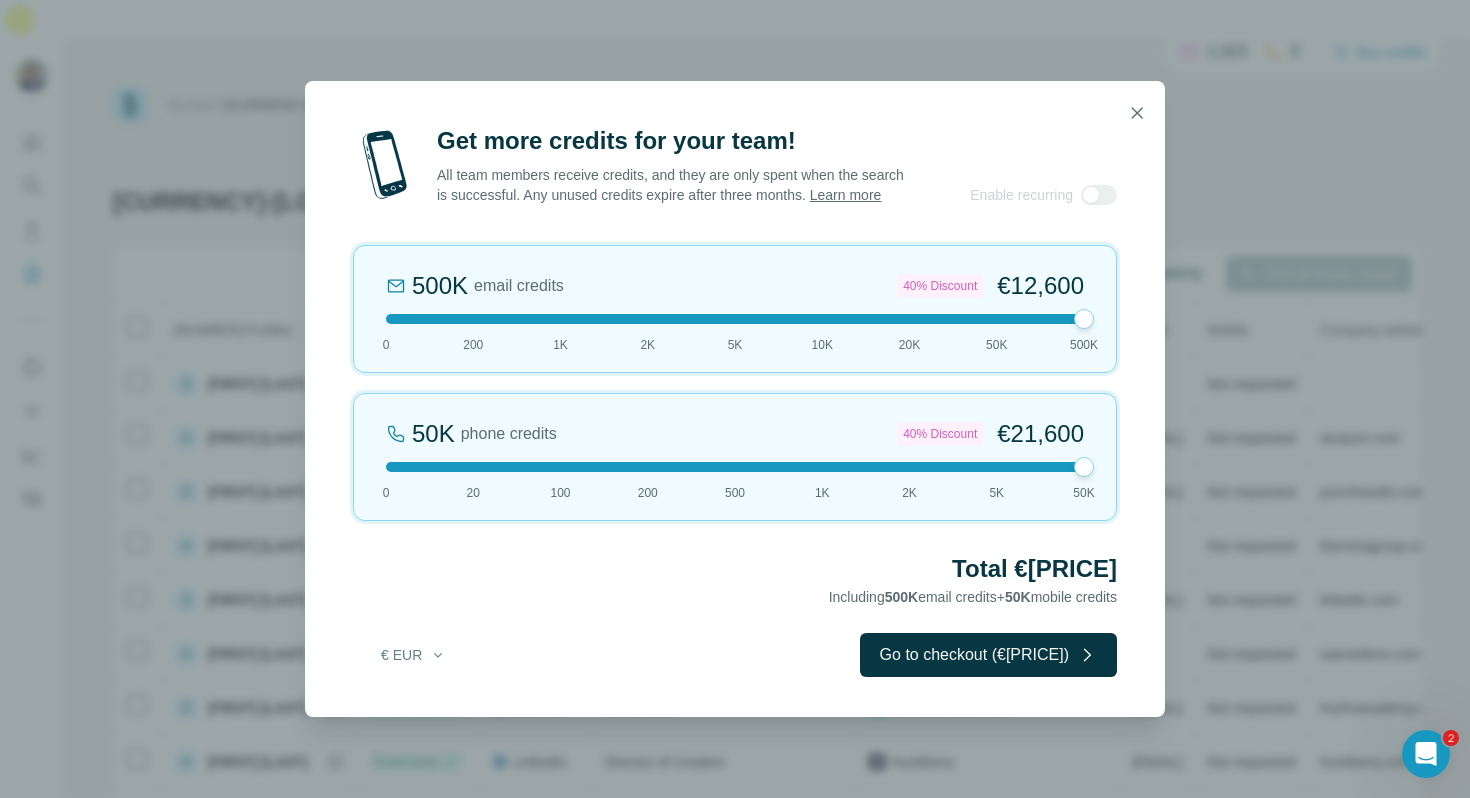 drag, startPoint x: 469, startPoint y: 328, endPoint x: 1091, endPoint y: 375, distance: 623.7732 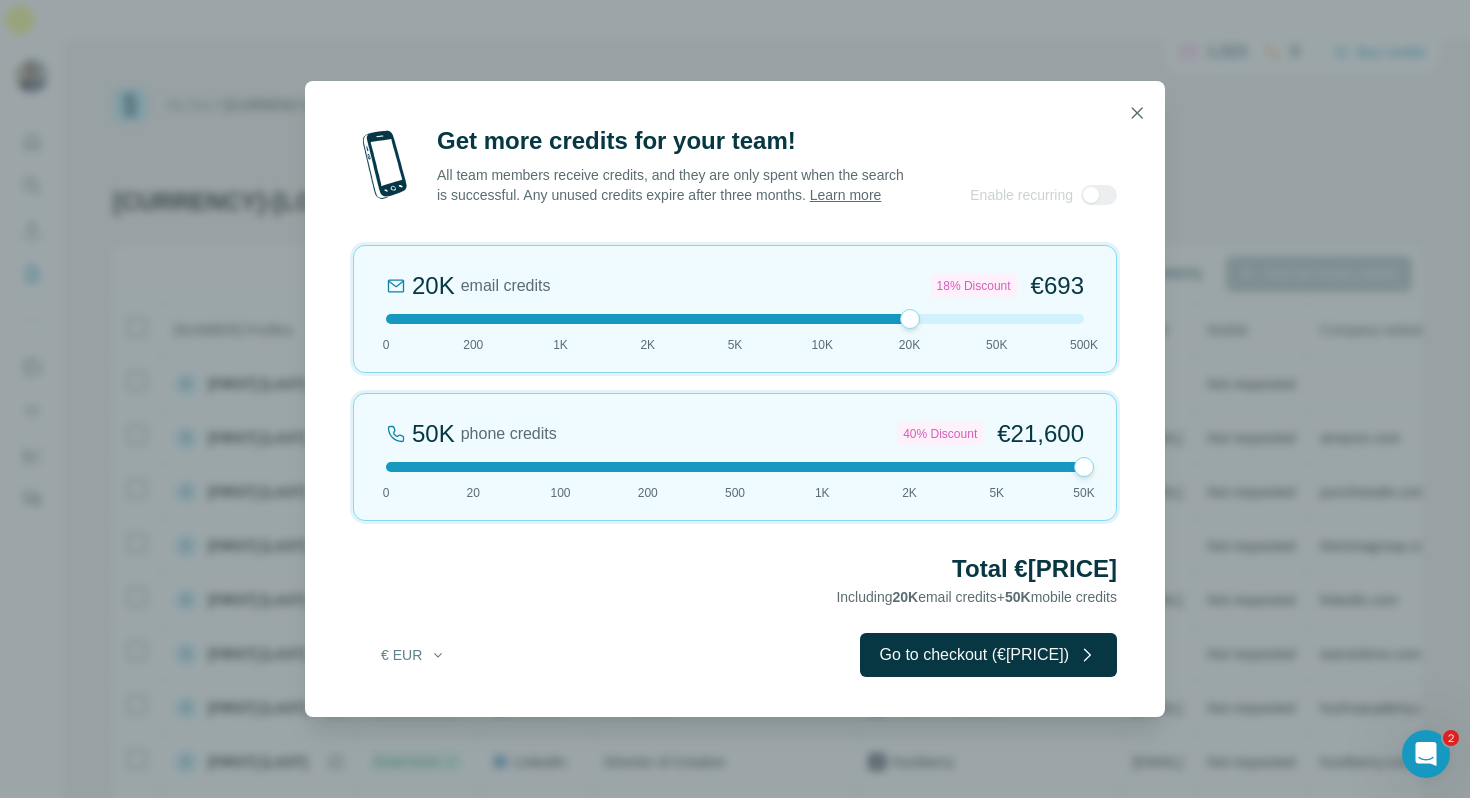 drag, startPoint x: 1079, startPoint y: 328, endPoint x: 895, endPoint y: 333, distance: 184.06792 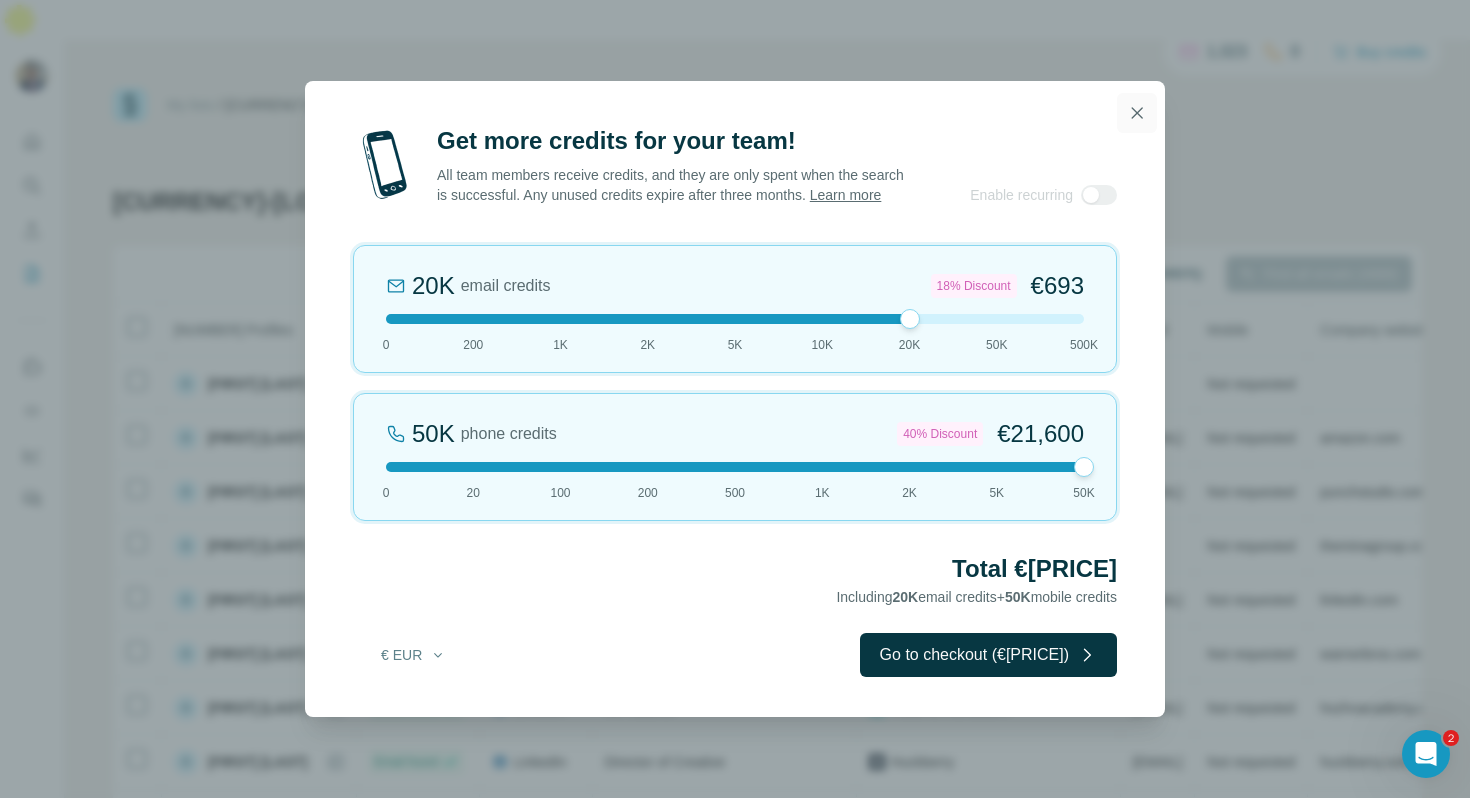 click at bounding box center (1137, 113) 